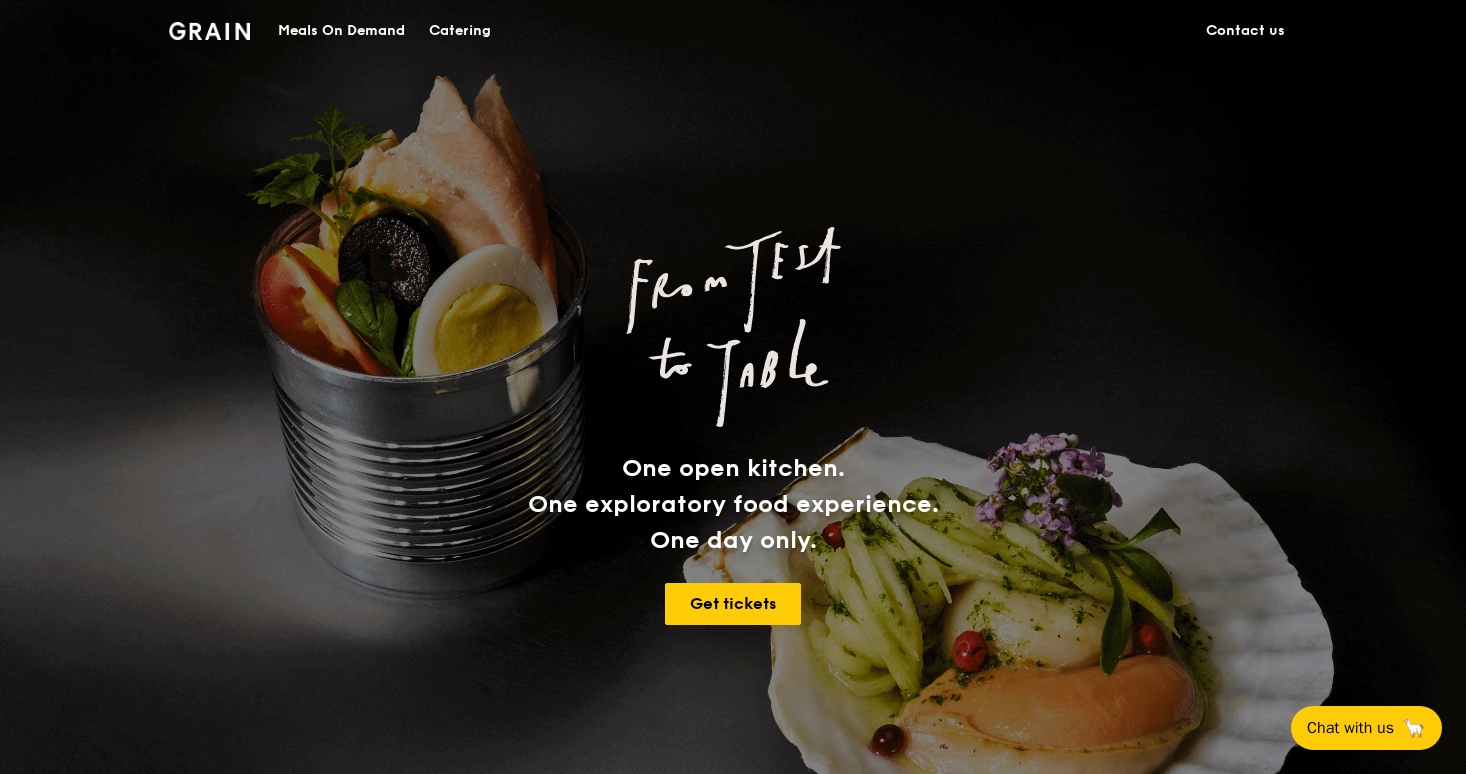 scroll, scrollTop: 0, scrollLeft: 0, axis: both 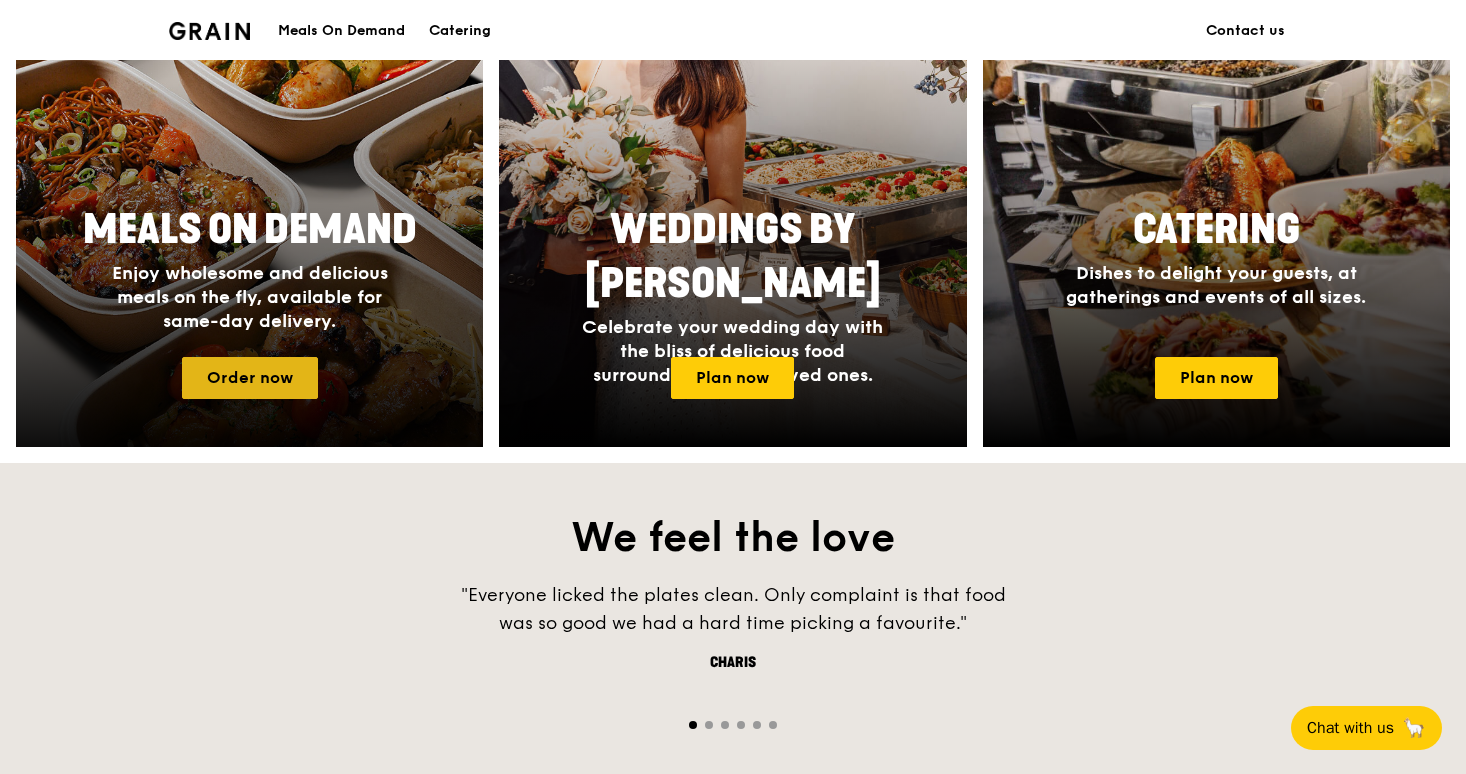 click on "Order now" at bounding box center [250, 378] 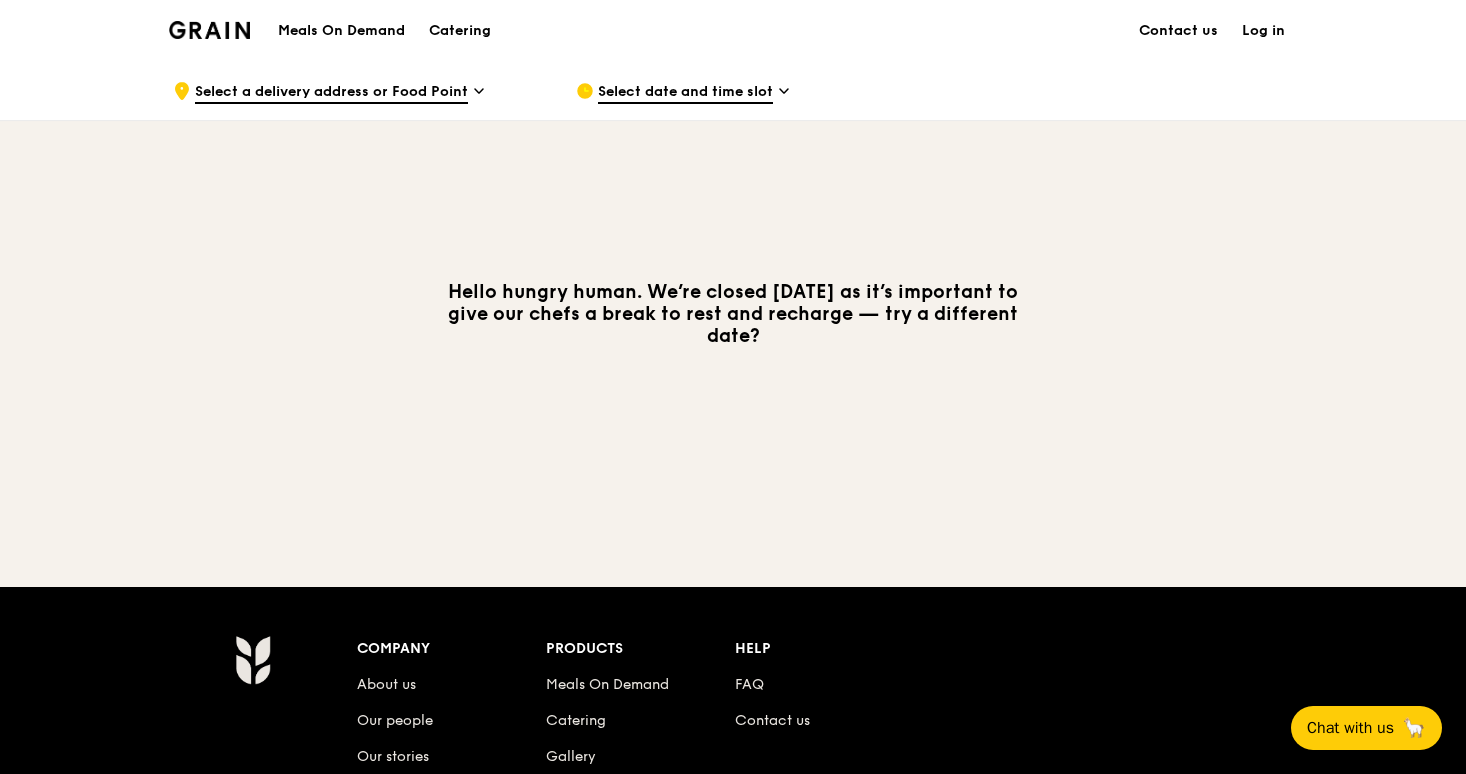 scroll, scrollTop: -7, scrollLeft: 0, axis: vertical 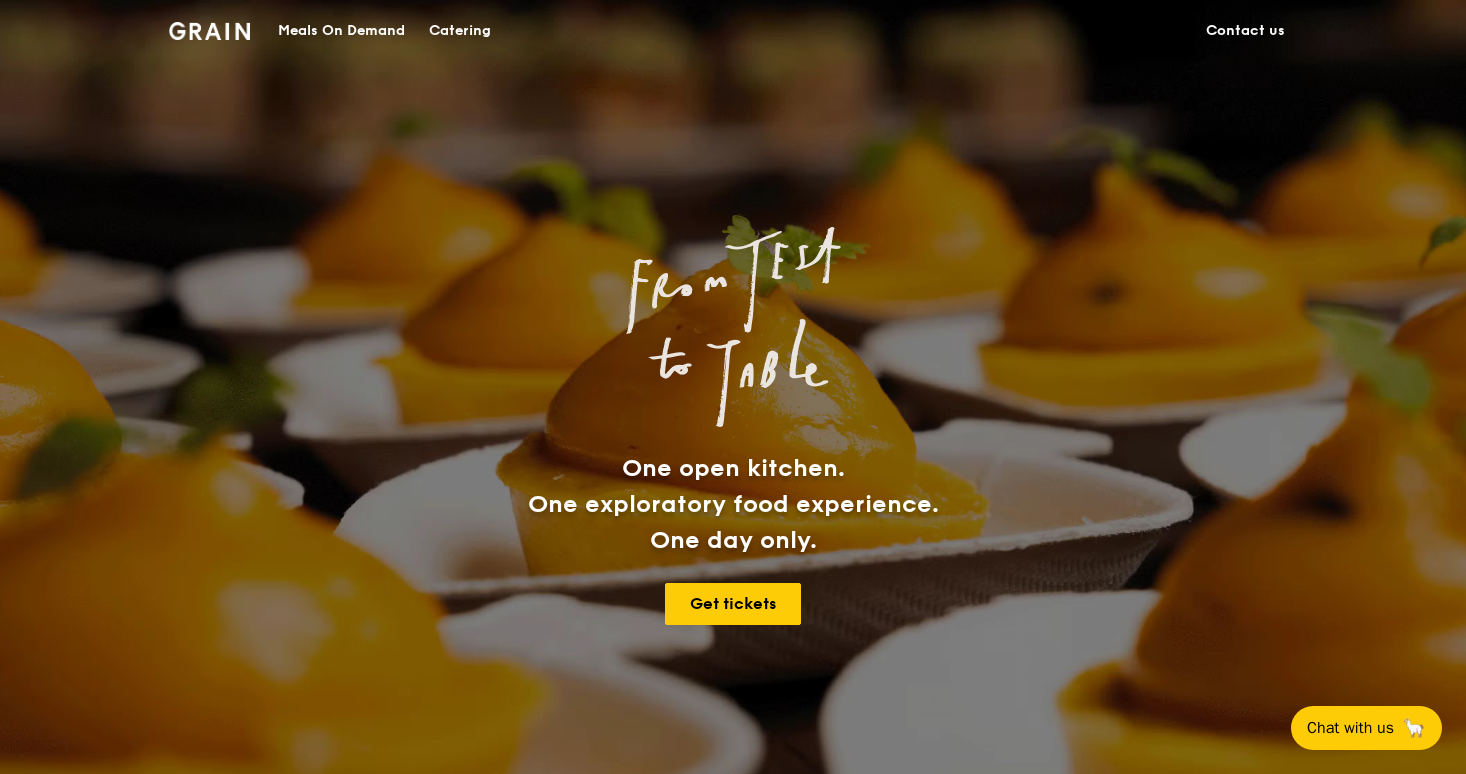 click on "One open kitchen. One exploratory food experience. One day only.
Get tickets" at bounding box center (733, 430) 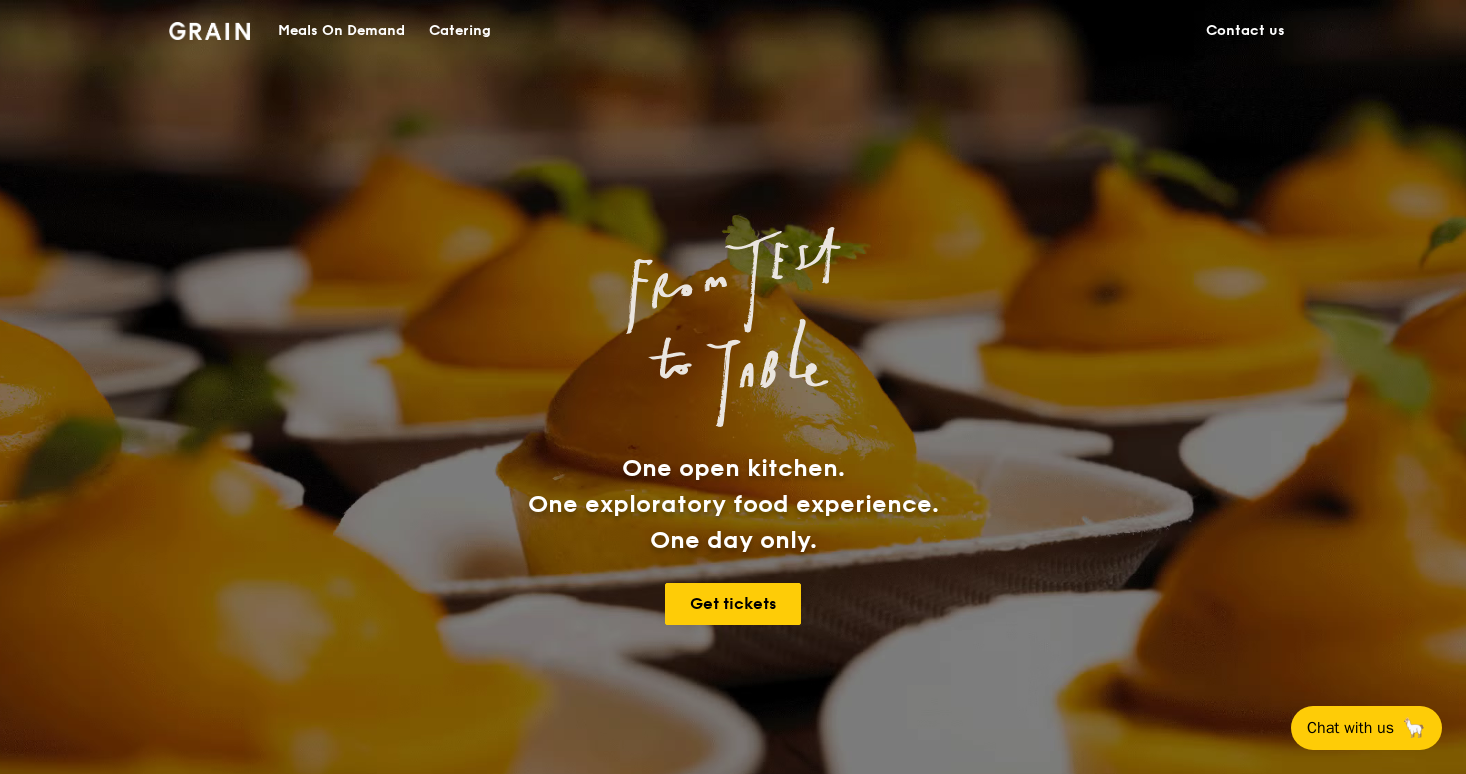 click on "One open kitchen. One exploratory food experience. One day only.
Get tickets" at bounding box center (733, 430) 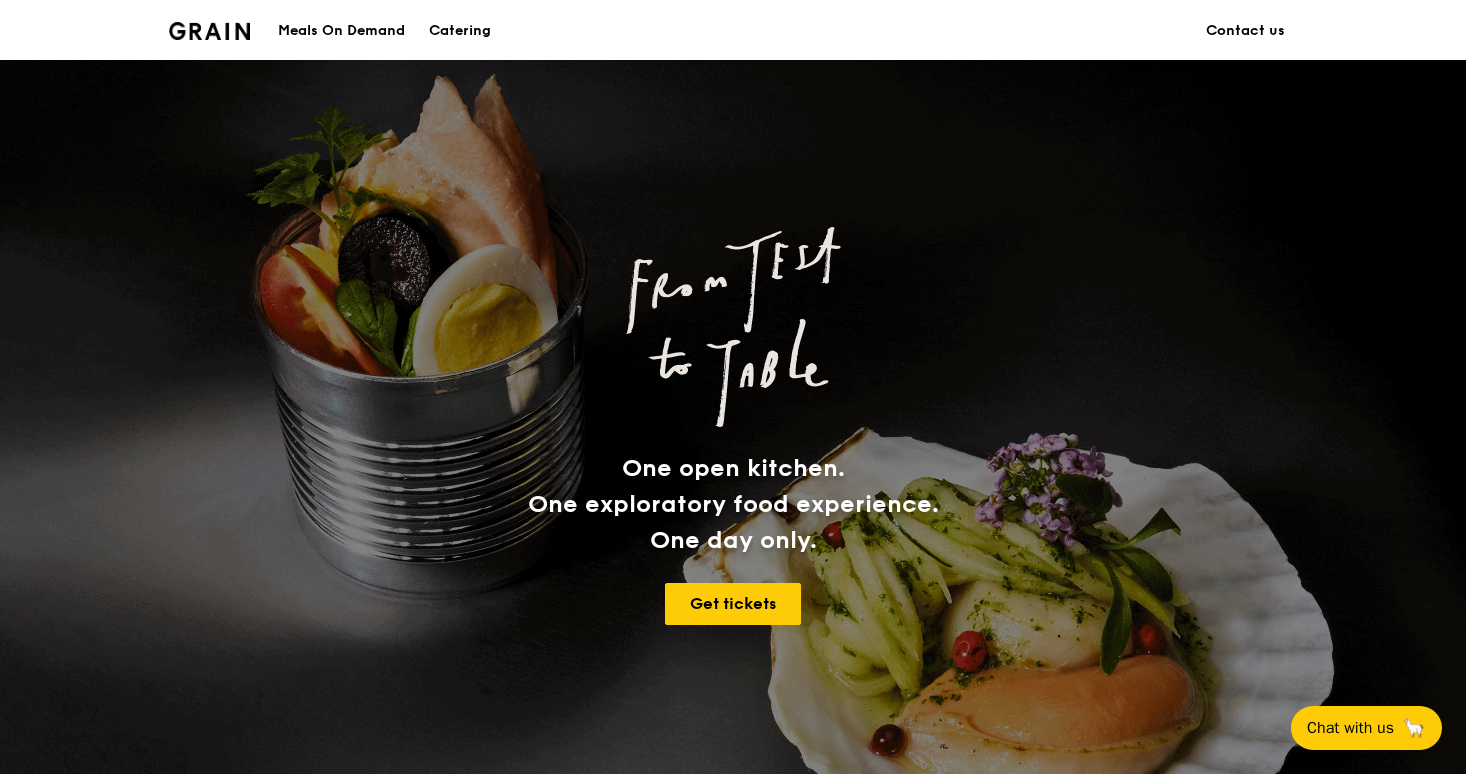 scroll, scrollTop: 0, scrollLeft: 0, axis: both 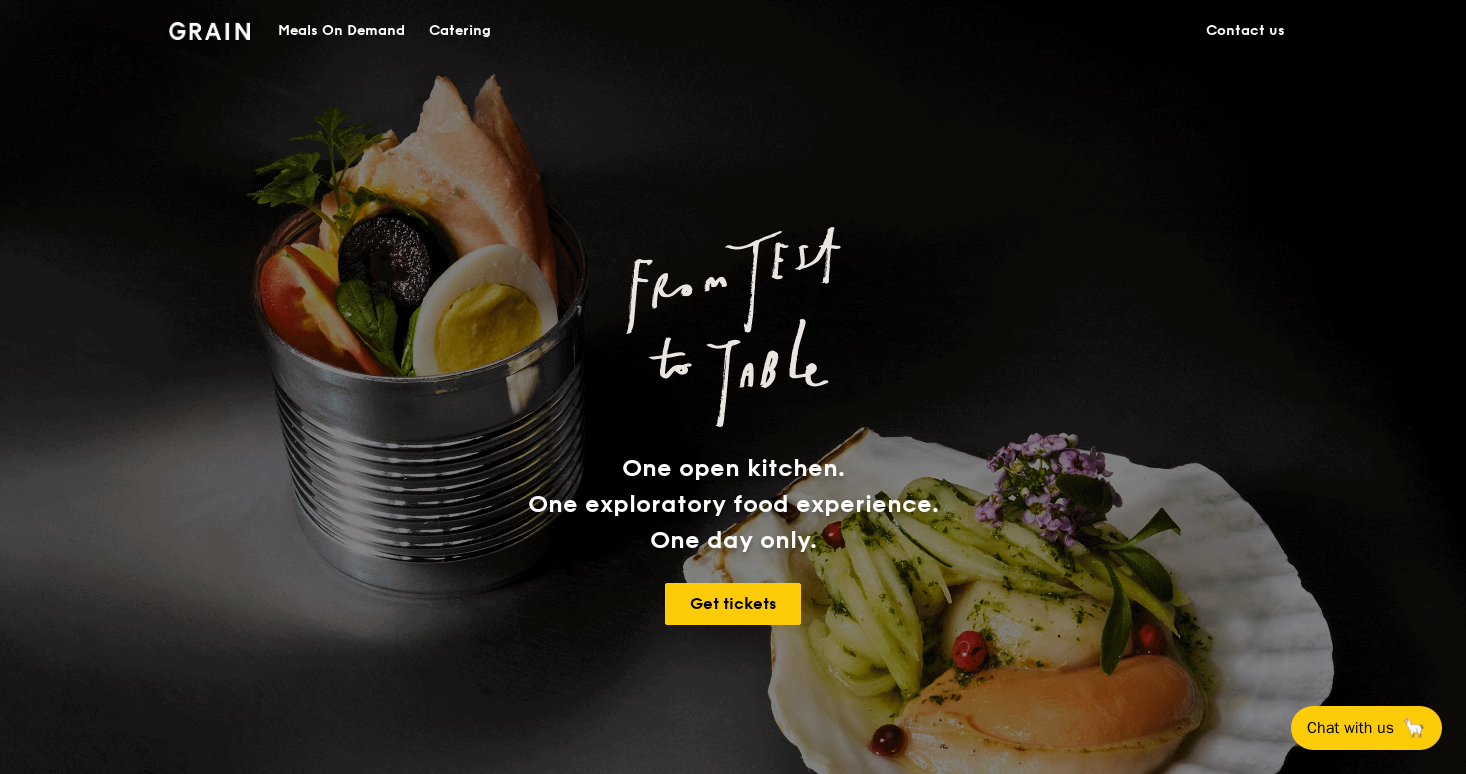 click on "Meals On Demand" at bounding box center [341, 31] 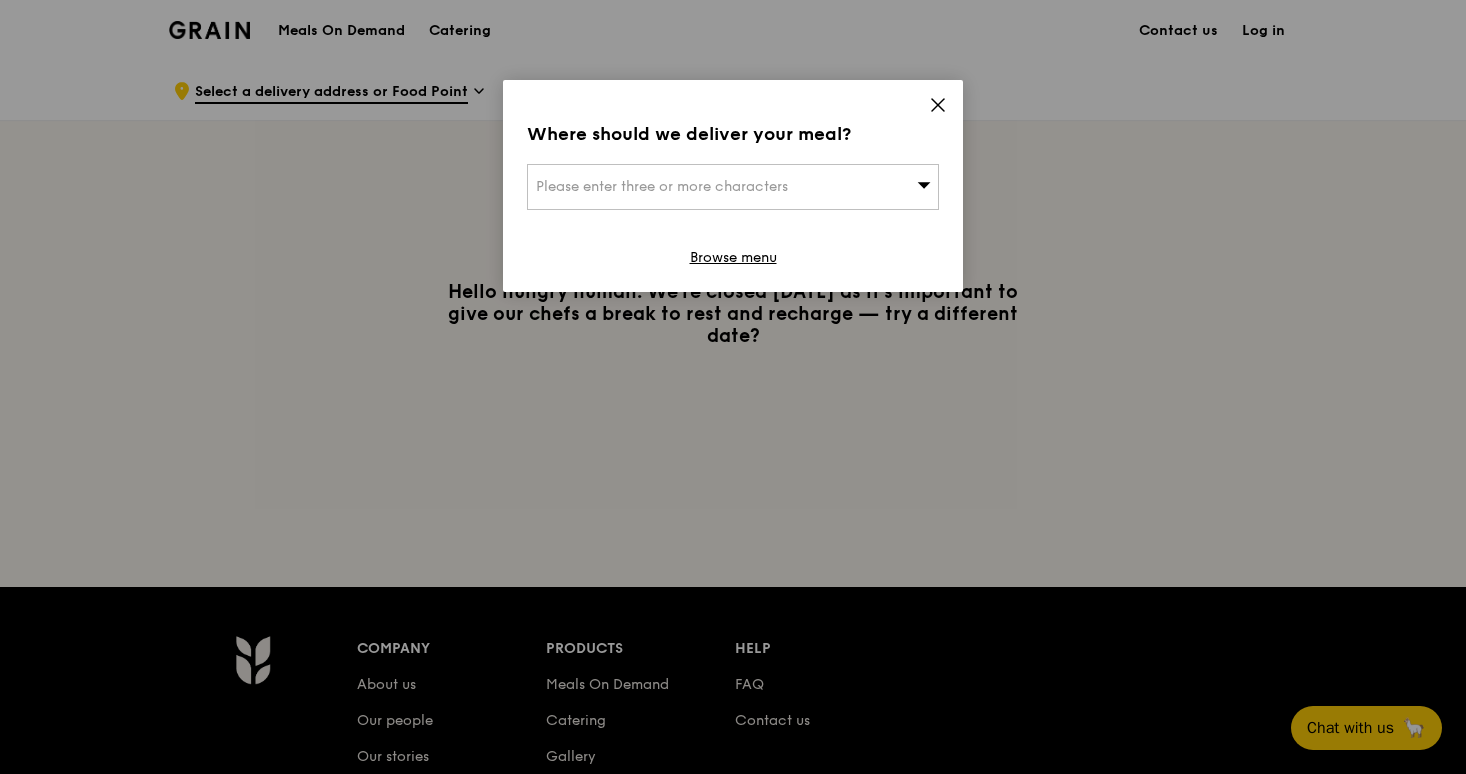 click on "Where should we deliver your meal?
Please enter three or more characters
Browse menu" at bounding box center [733, 186] 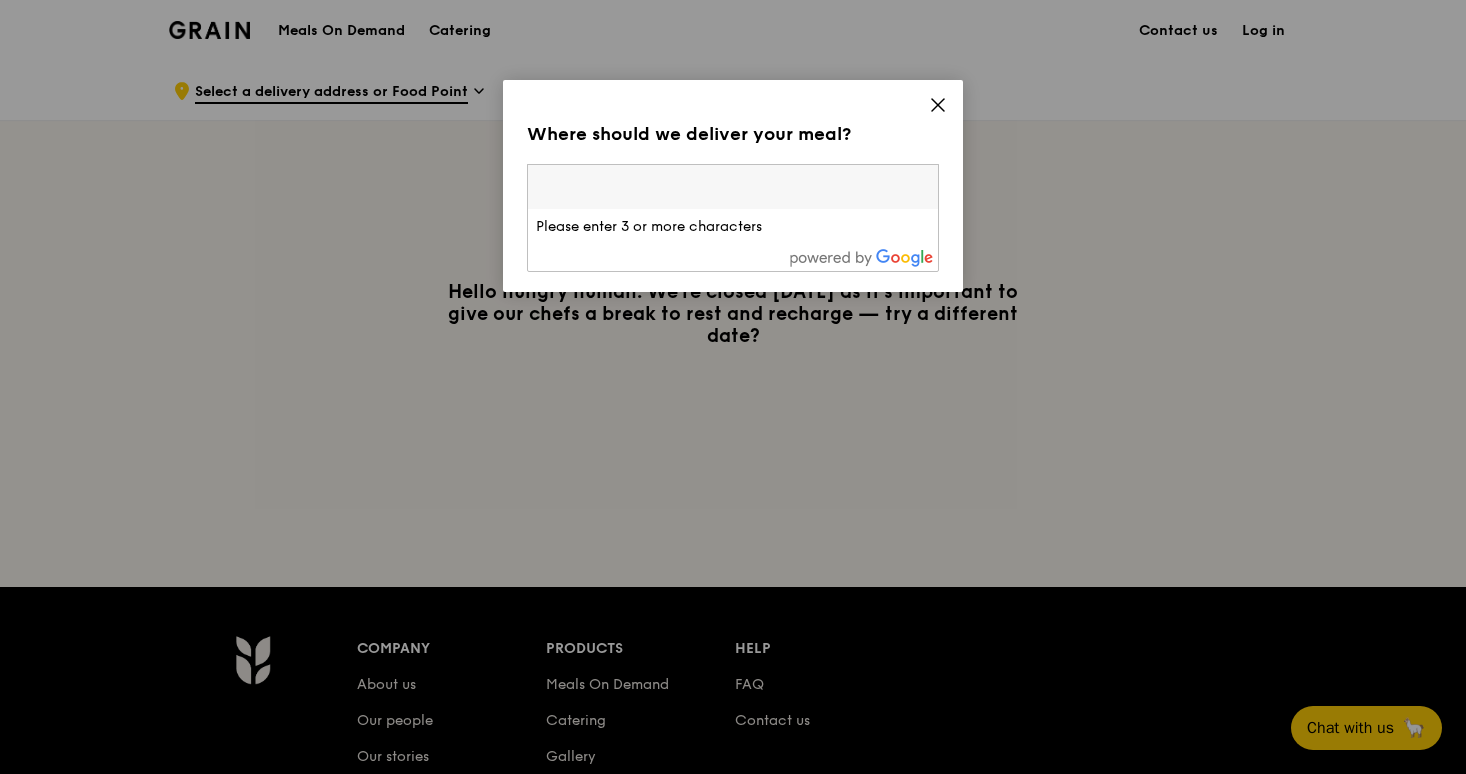 click at bounding box center [733, 187] 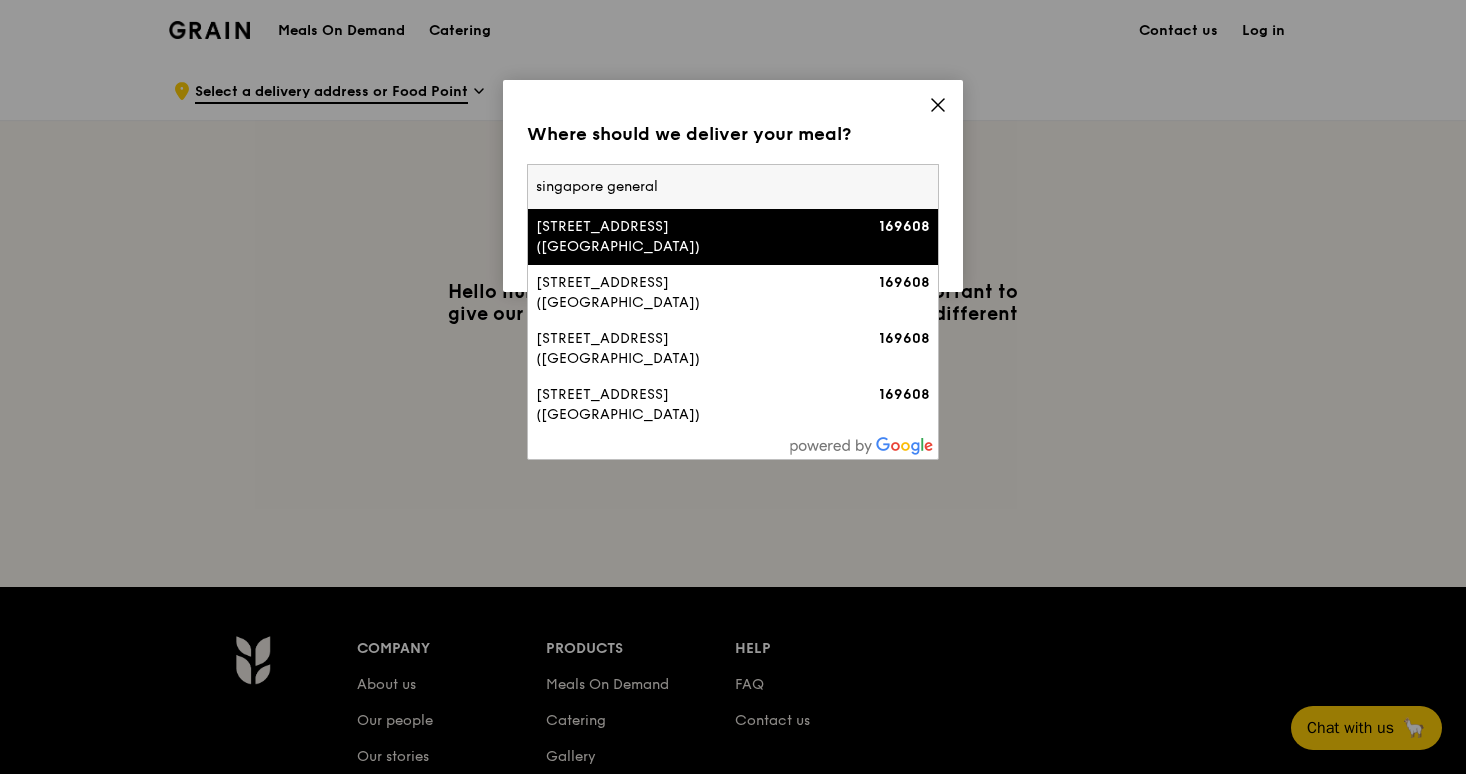 type on "singapore general" 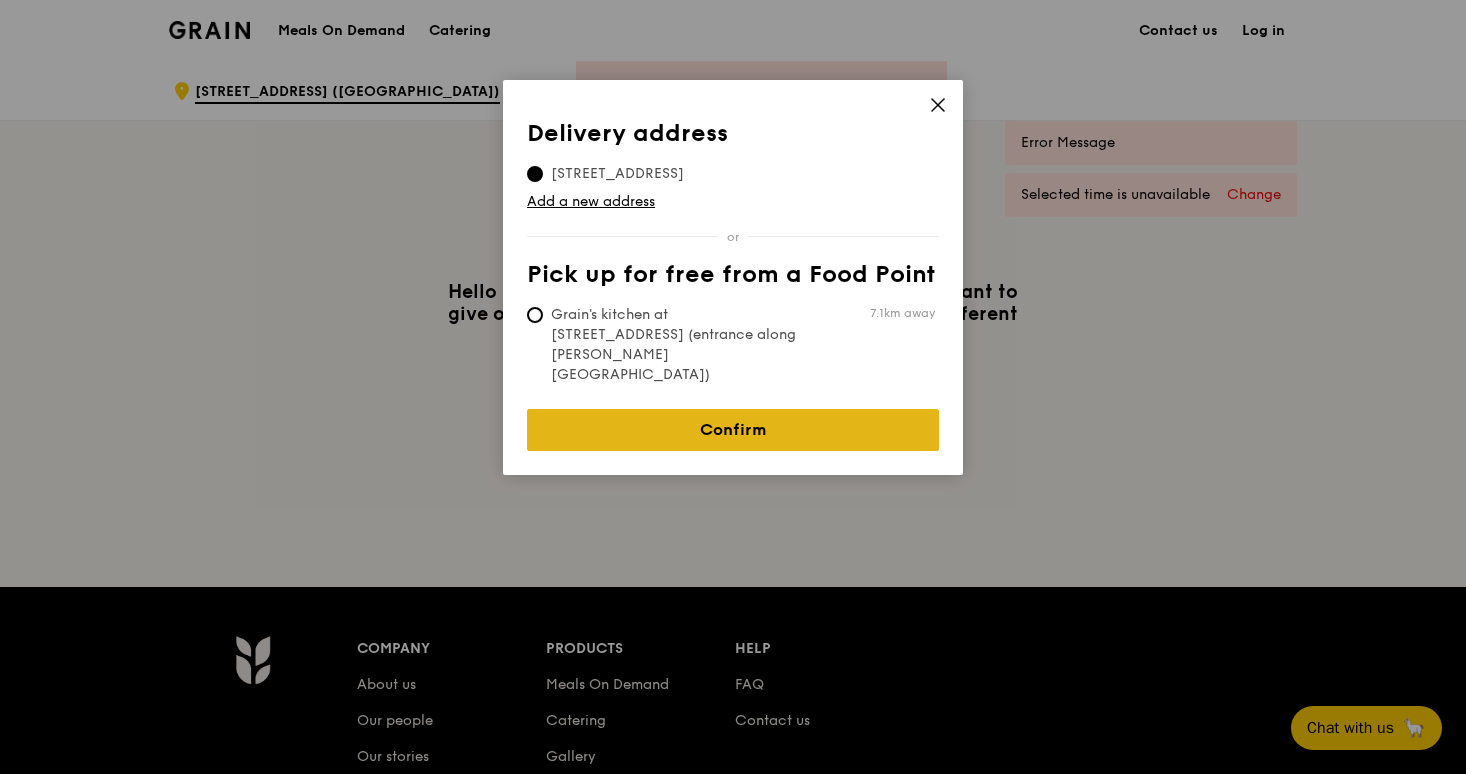 click on "Confirm" at bounding box center (733, 430) 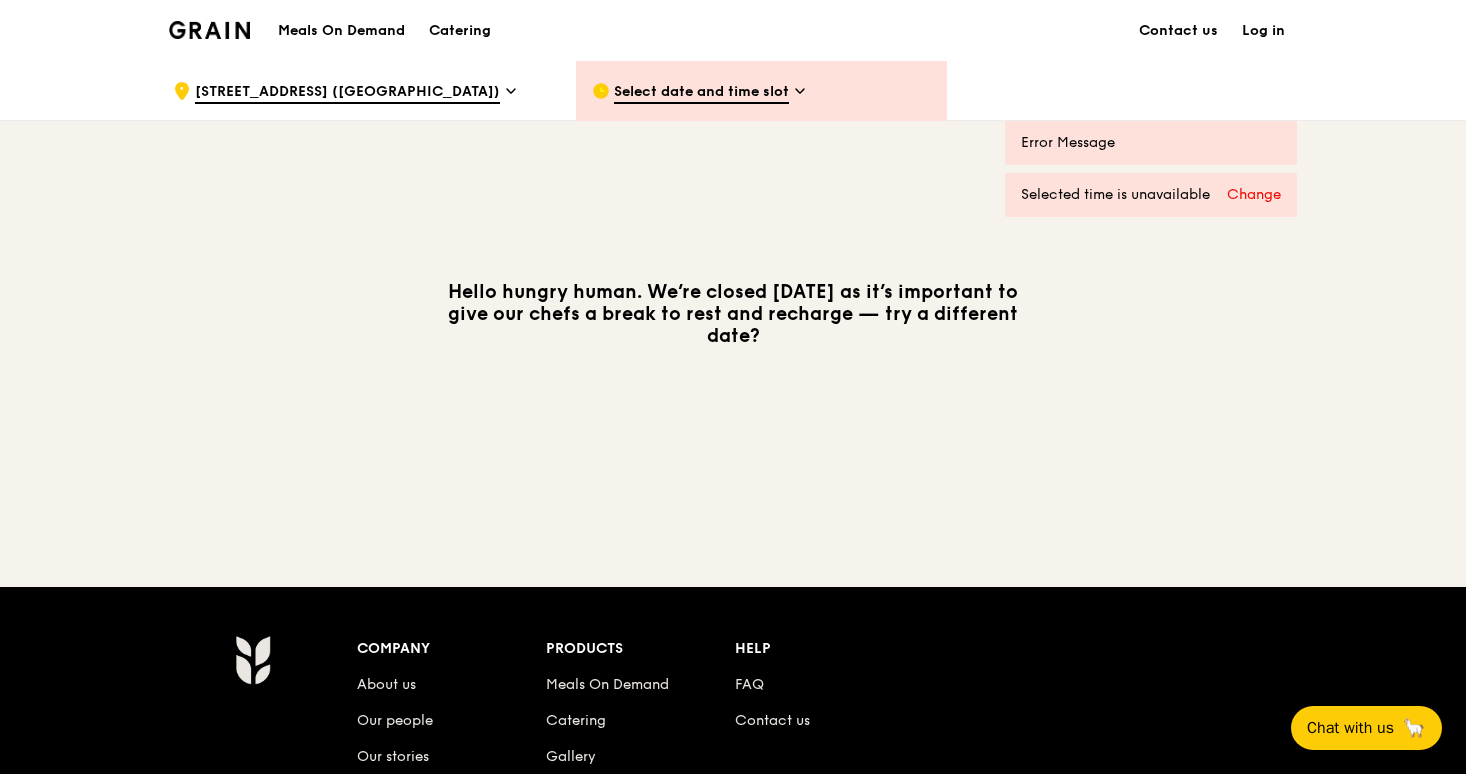 click on "Select date and time slot" at bounding box center (701, 93) 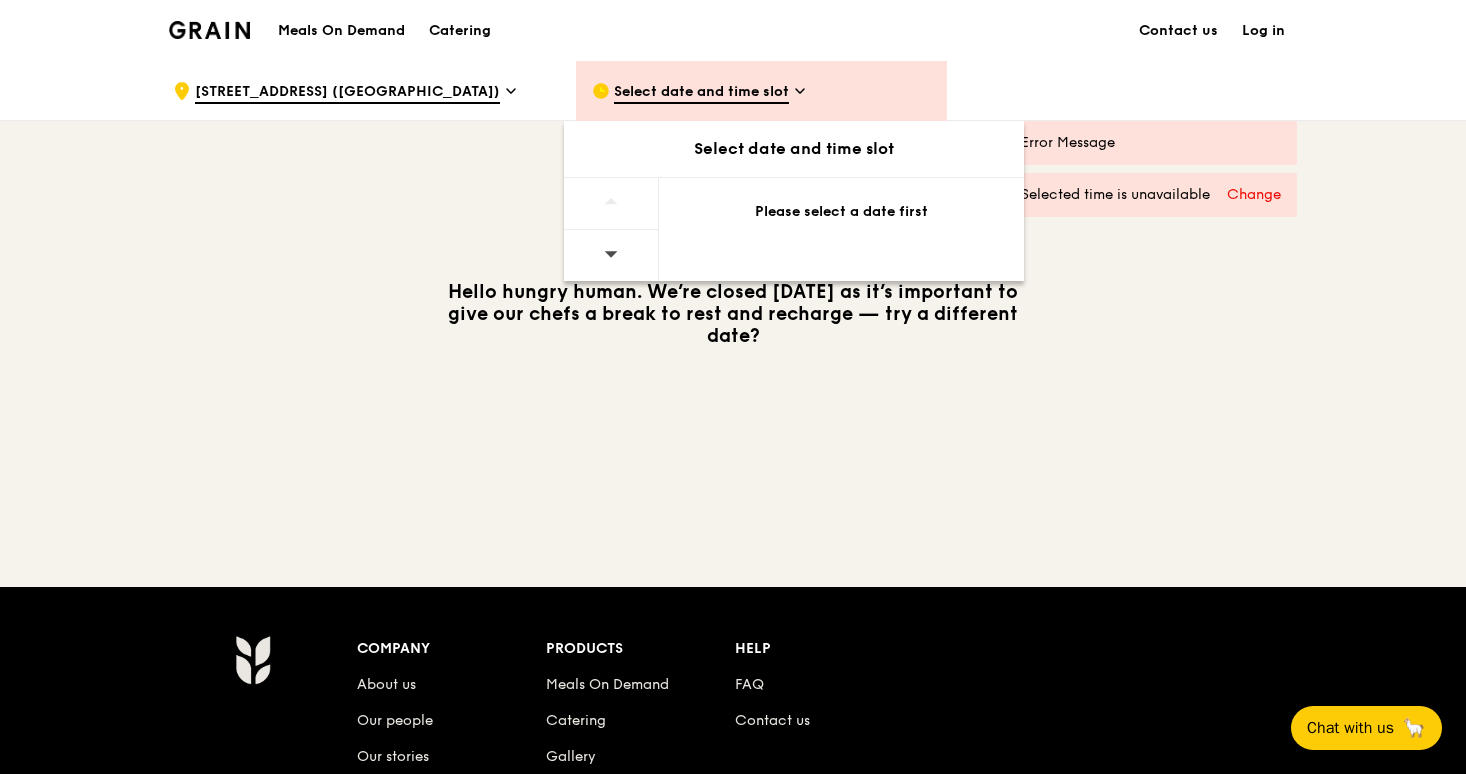 click 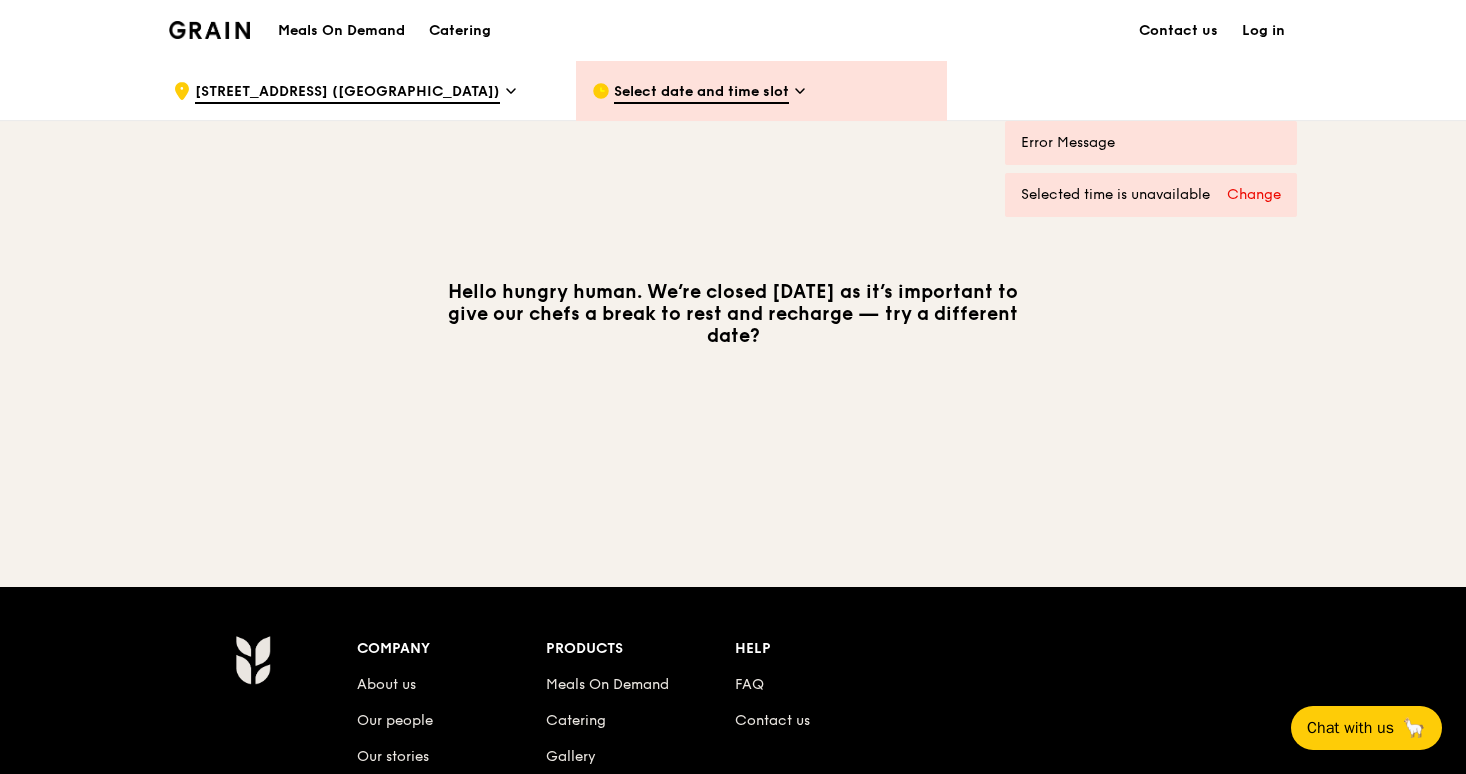 click on "Change" at bounding box center [1254, 195] 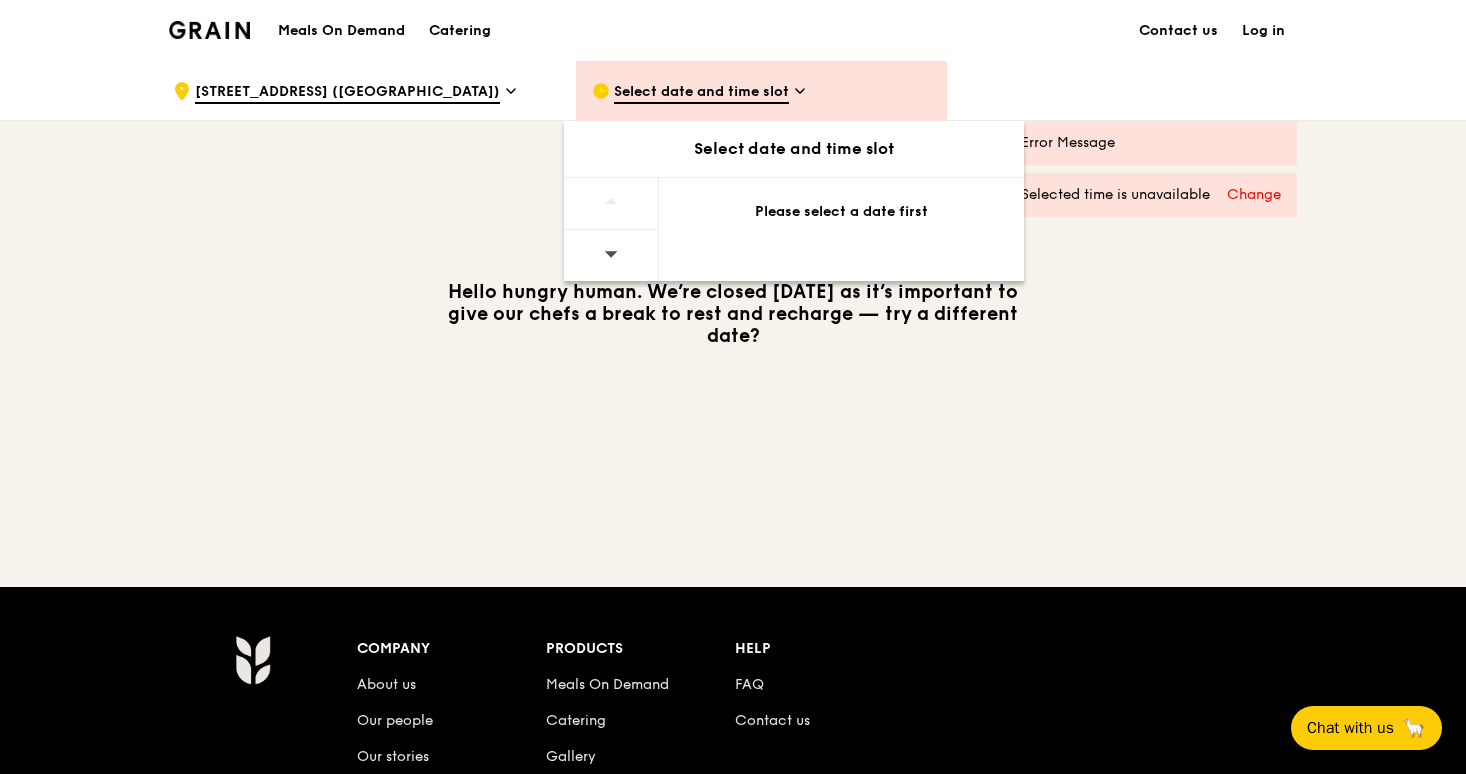 click on "Select date and time slot" at bounding box center (761, 91) 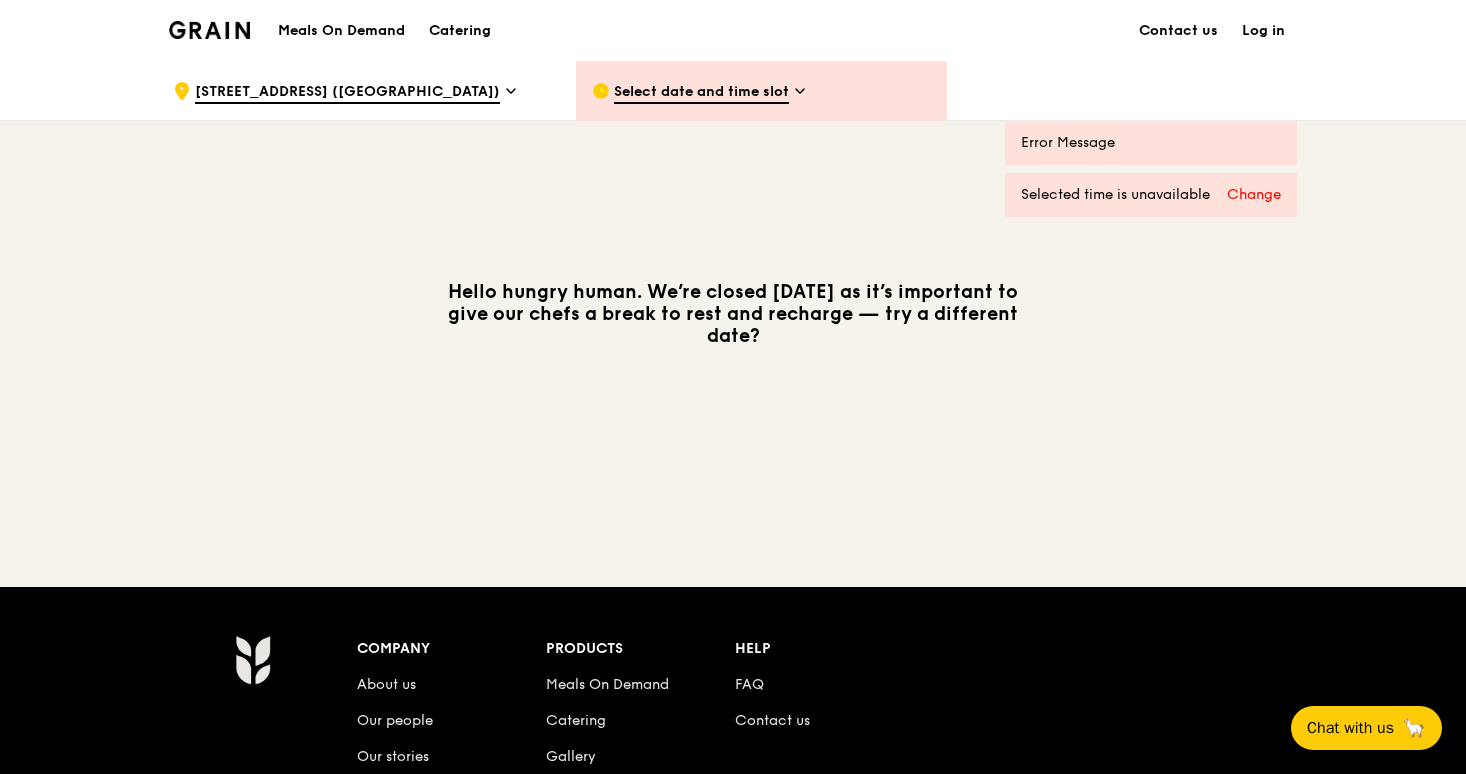 click on "Meals On Demand" at bounding box center [341, 31] 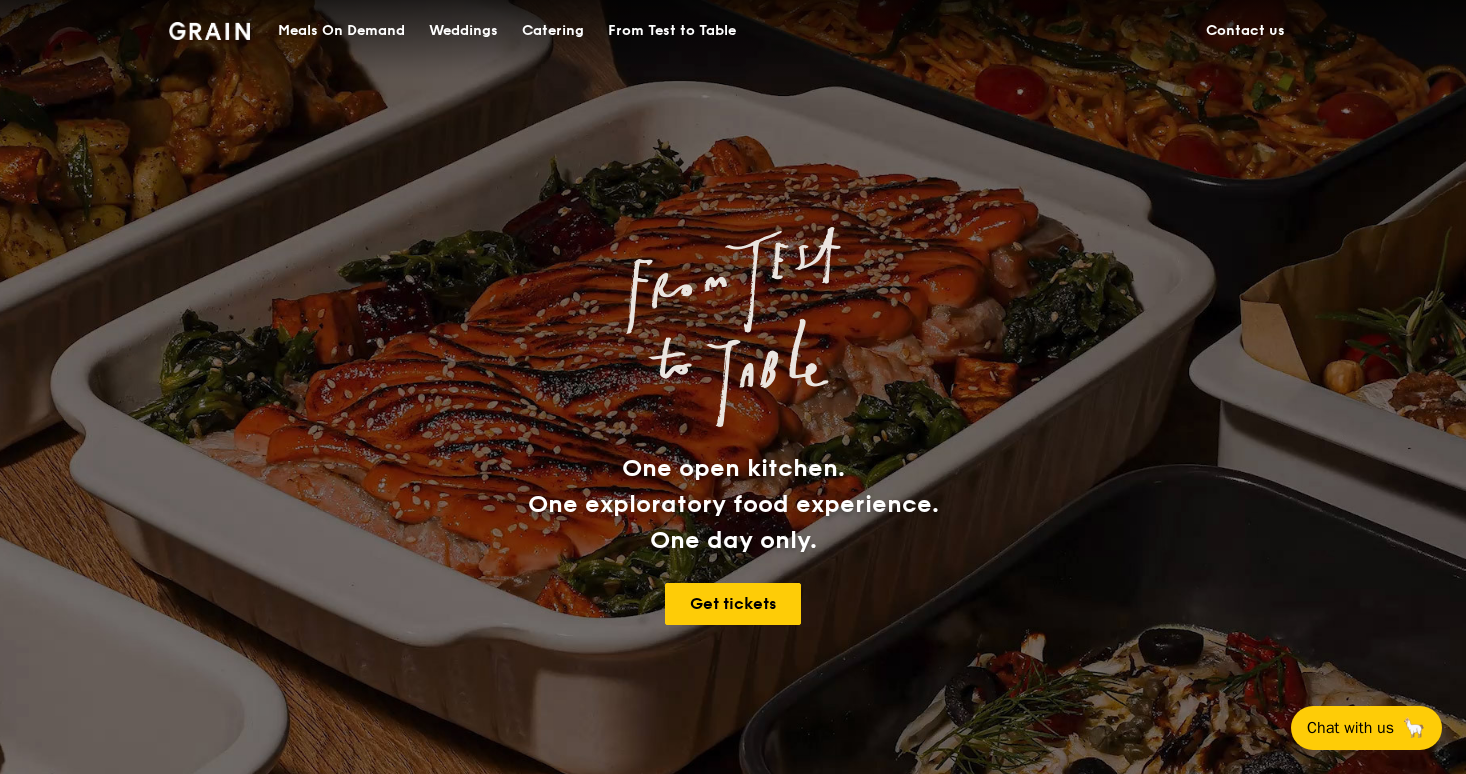 click on "Catering" at bounding box center [553, 31] 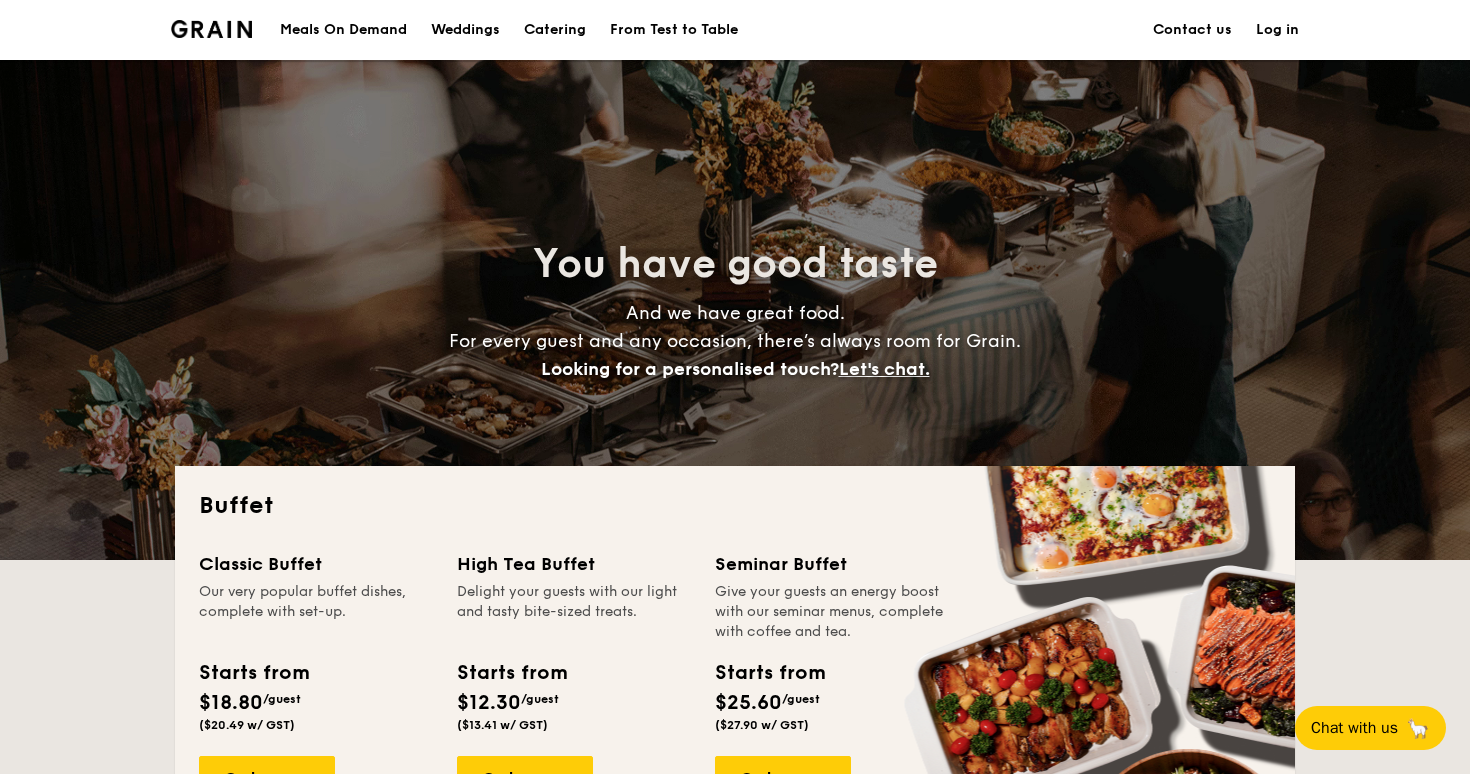 scroll, scrollTop: 0, scrollLeft: 0, axis: both 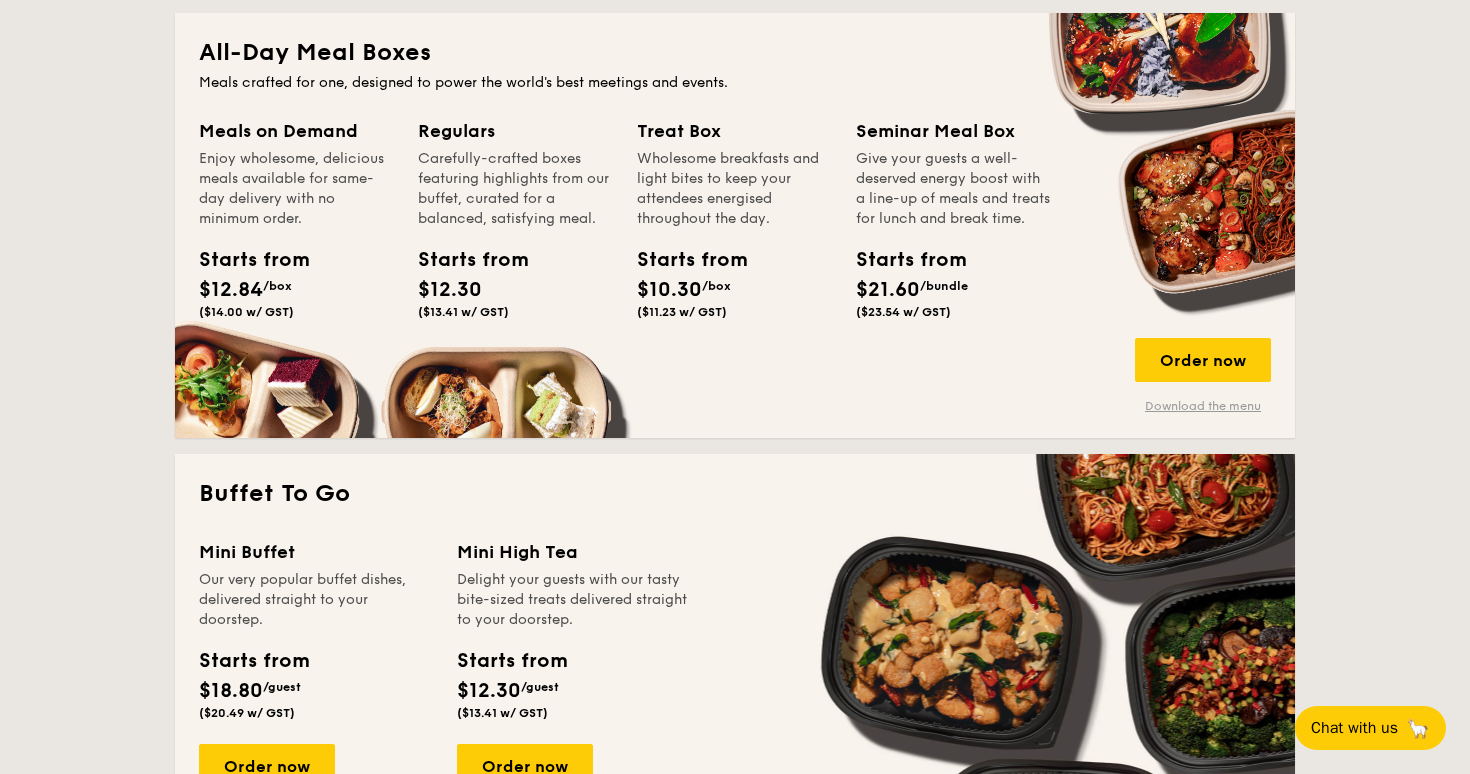 click on "Download the menu" at bounding box center [1203, 406] 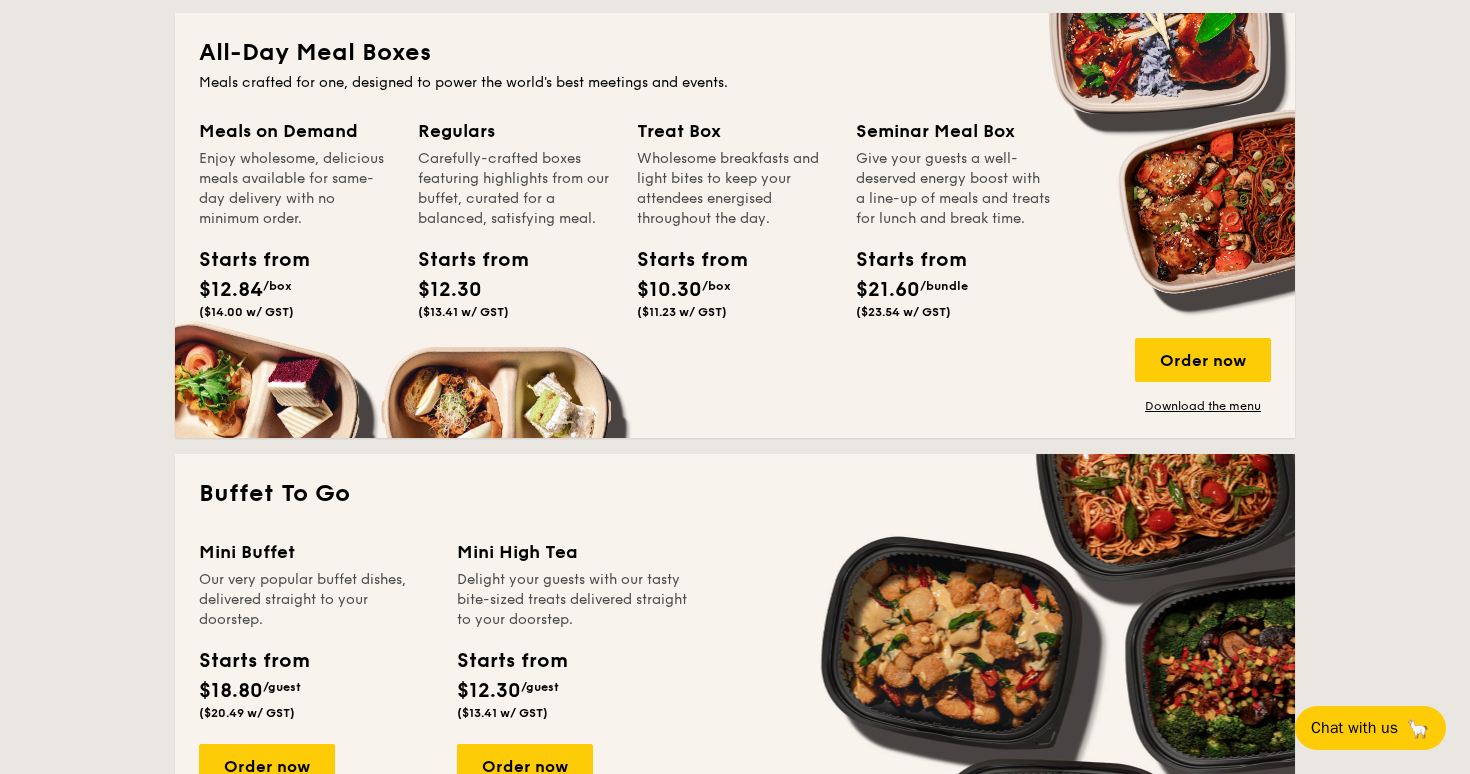 click on "All-Day Meal Boxes Meals crafted for one, designed to power the world's best meetings and events.
Meals on Demand
Enjoy wholesome, delicious meals available for same-day delivery with no minimum order.
Starts from
$12.84
/box
($14.00 w/ GST)
Regulars
Carefully-crafted boxes featuring highlights from our buffet, curated for a balanced, satisfying meal.
Starts from
$12.30
($13.41 w/ GST)
Treat Box
Wholesome breakfasts and light bites to keep your attendees energised throughout the day.
Starts from
$10.30
/box
($11.23 w/ GST)
Seminar Meal Box
Give your guests a well-deserved energy boost with a line-up of meals and treats for lunch and break time.
Starts from
$21.60
/bundle" at bounding box center (735, 225) 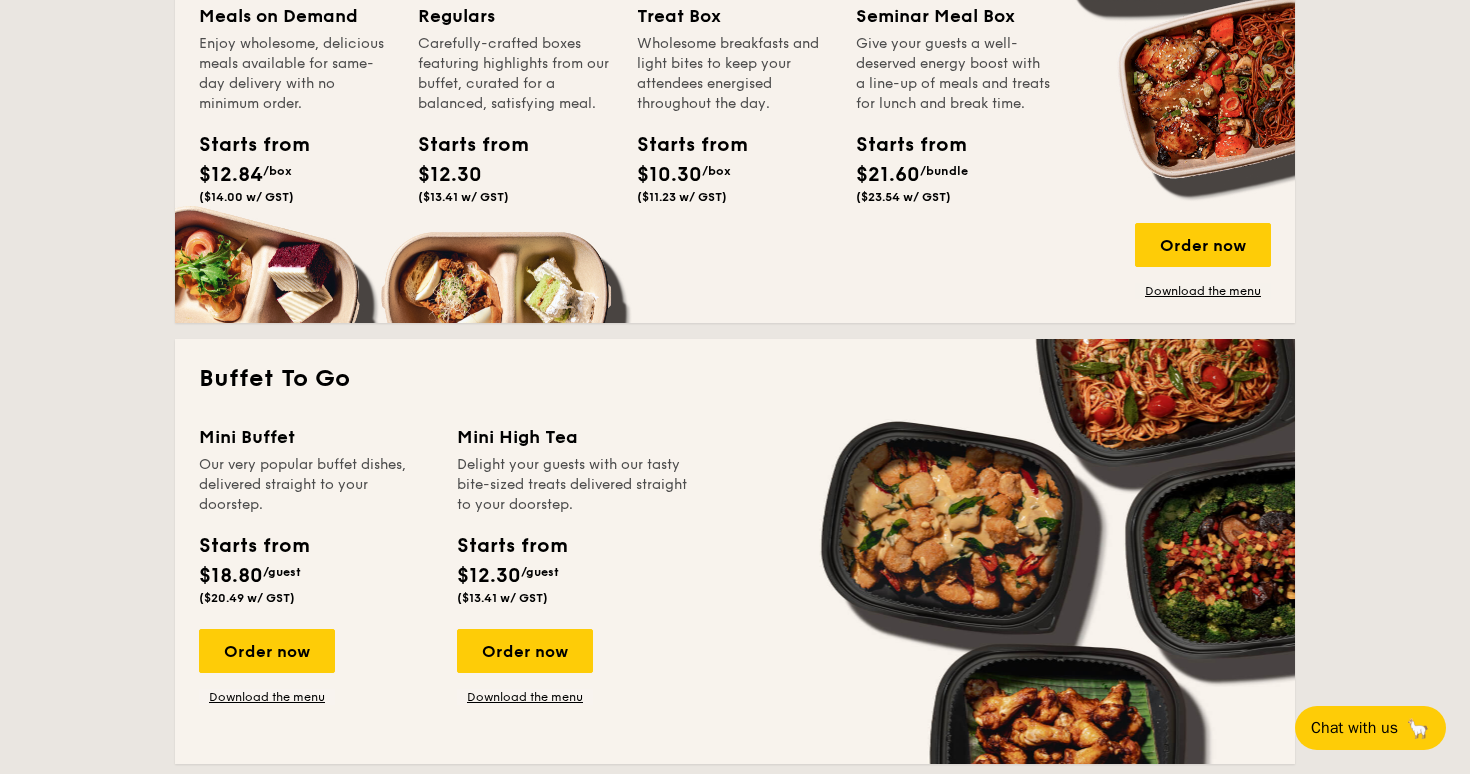 scroll, scrollTop: 1012, scrollLeft: 0, axis: vertical 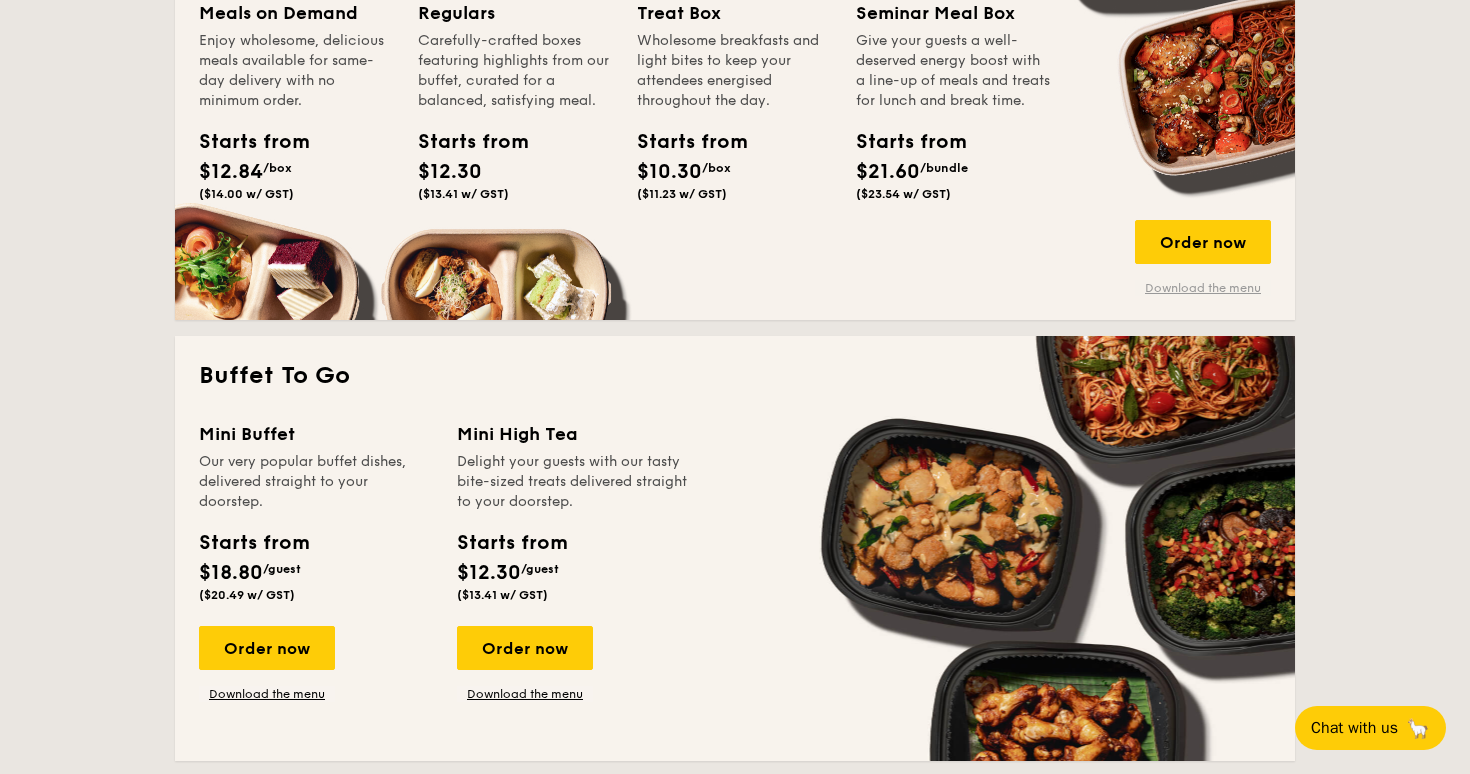 click on "Download the menu" at bounding box center (1203, 288) 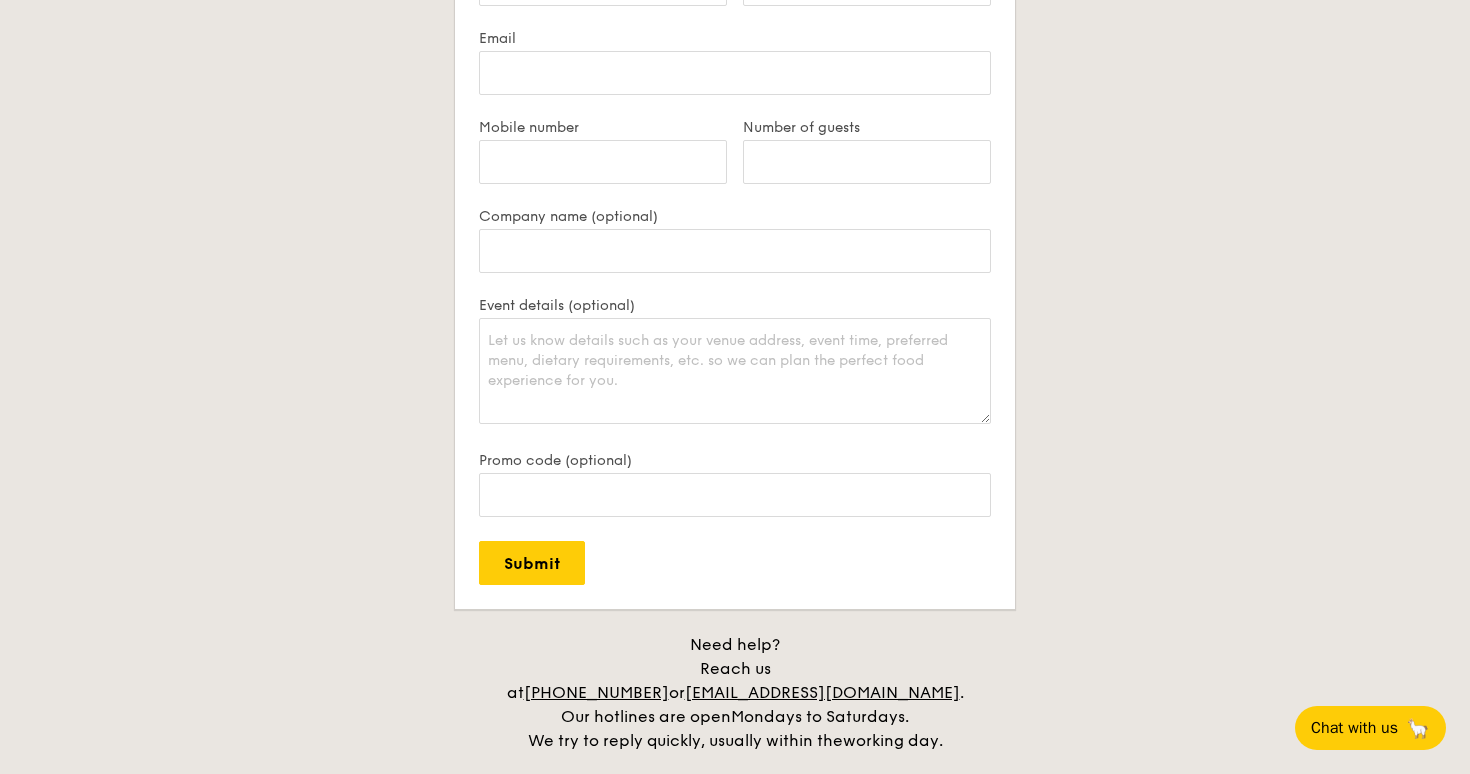 scroll, scrollTop: 3620, scrollLeft: 0, axis: vertical 